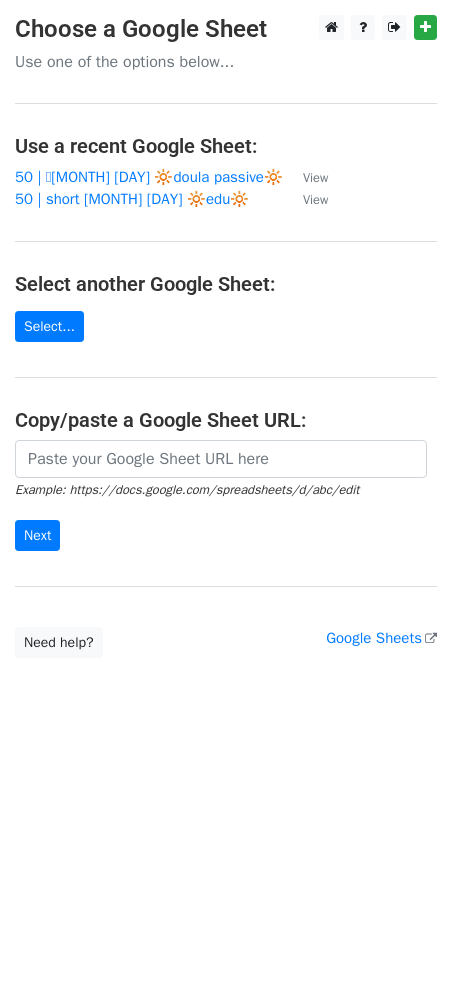 scroll, scrollTop: 0, scrollLeft: 0, axis: both 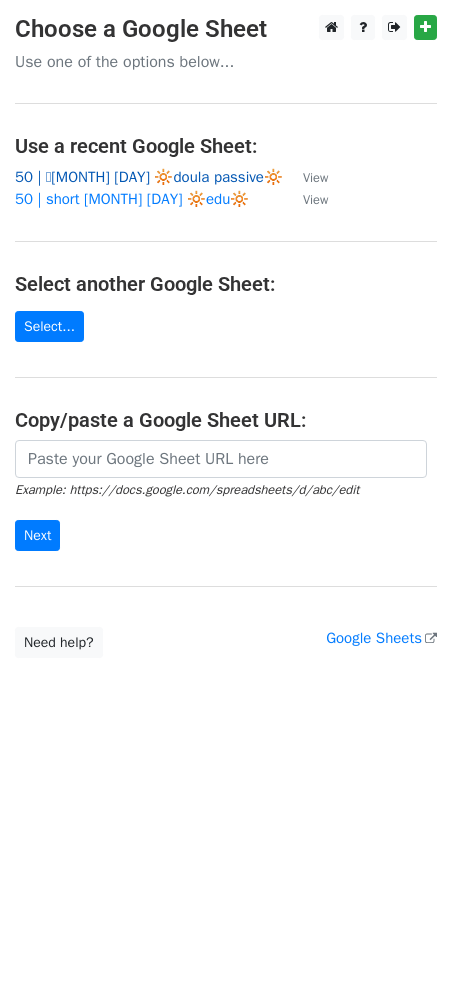 click on "50 | 🩵[MONTH] [DAY] 🔆doula passive🔆" at bounding box center (149, 177) 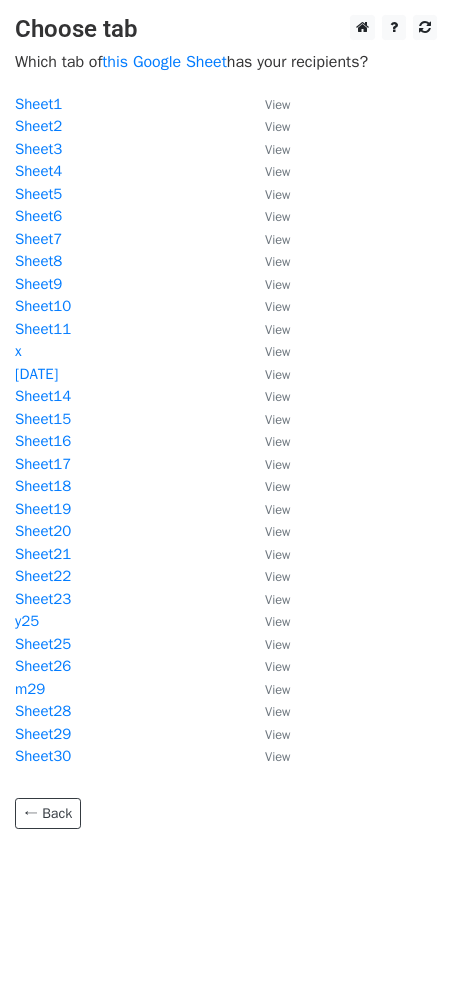 scroll, scrollTop: 0, scrollLeft: 0, axis: both 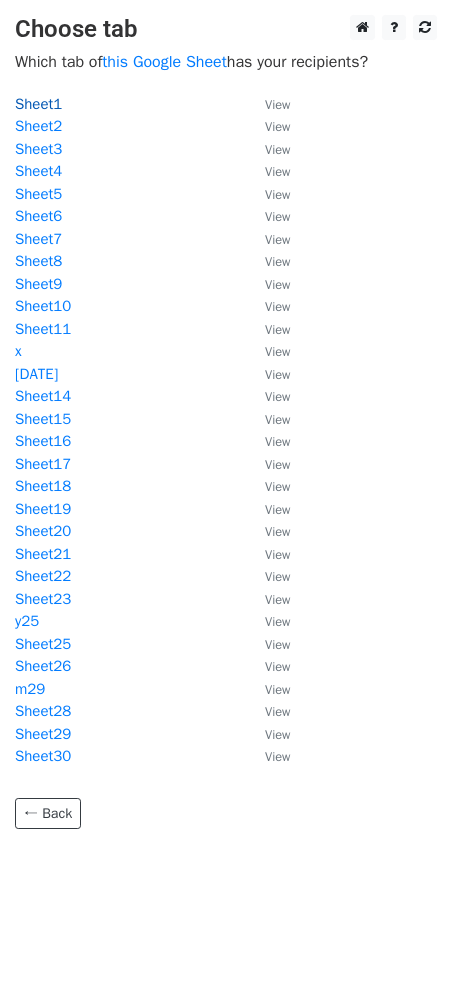 click on "Sheet1" at bounding box center (38, 104) 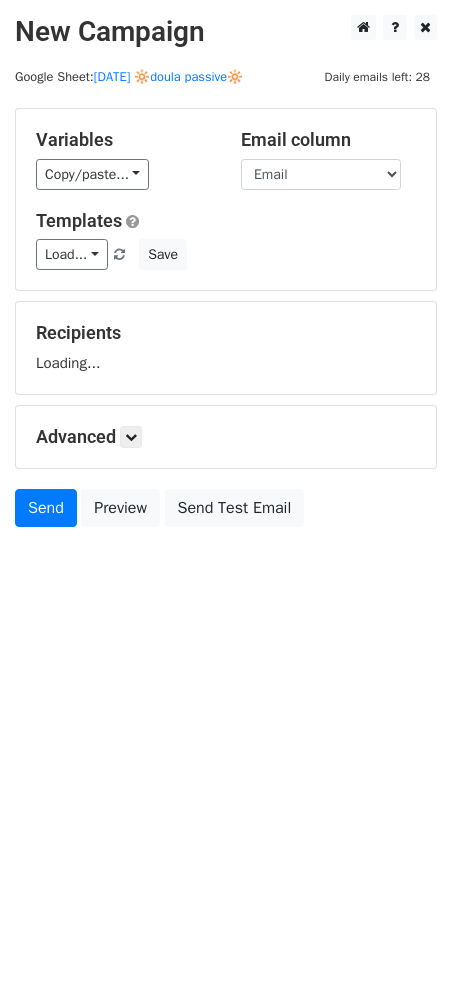 scroll, scrollTop: 0, scrollLeft: 0, axis: both 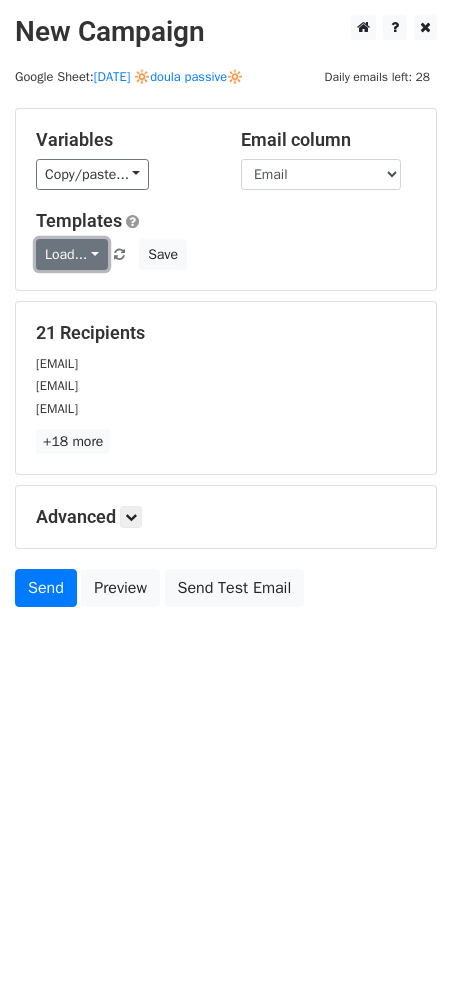 click on "Load..." at bounding box center [72, 254] 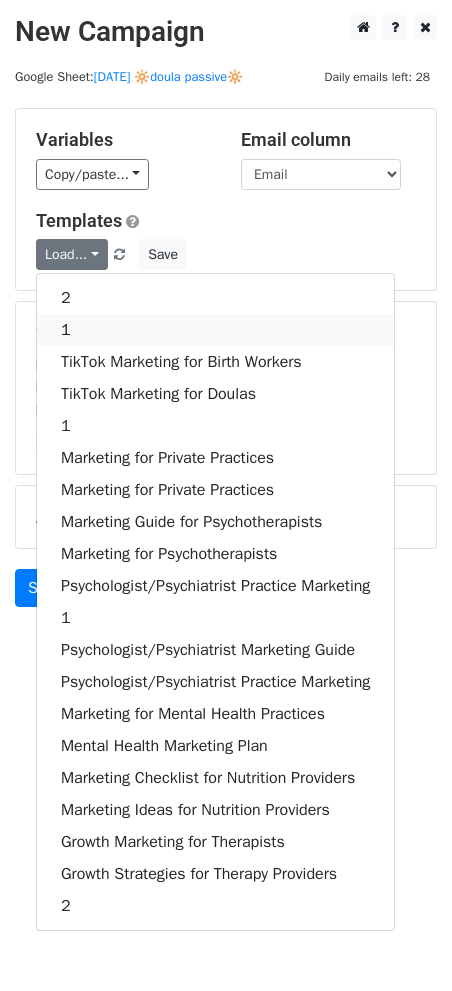 click on "1" at bounding box center (215, 330) 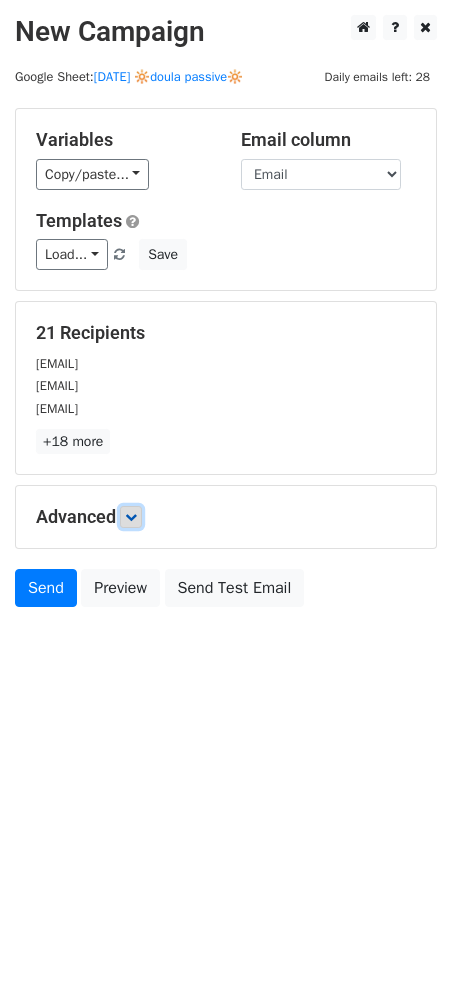 click at bounding box center [131, 517] 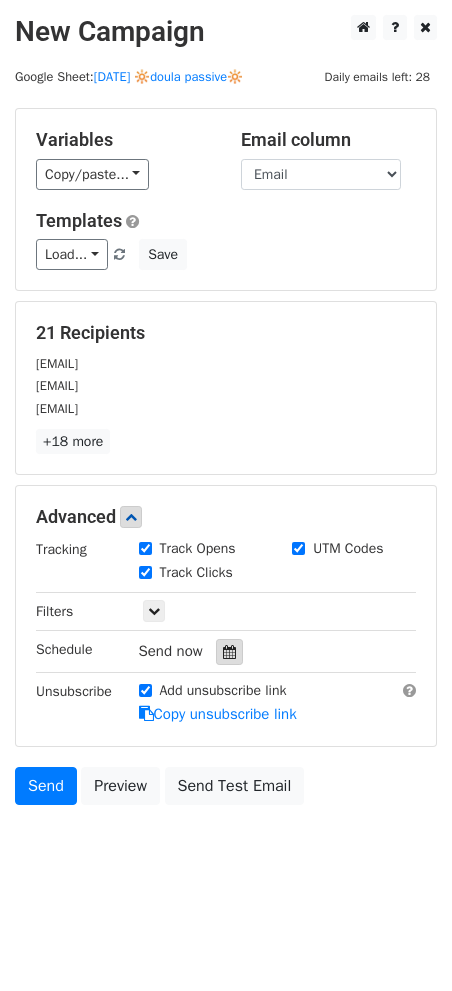 click at bounding box center (229, 652) 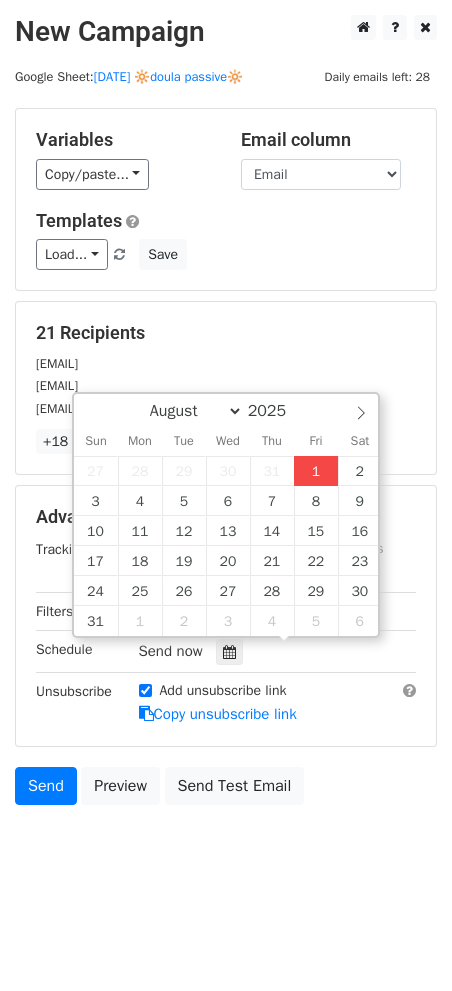 type on "2025-08-01 12:00" 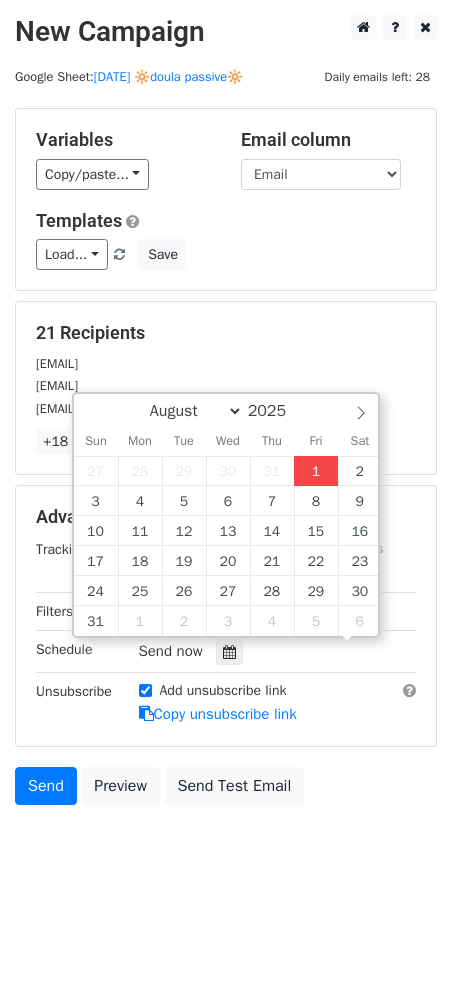 scroll, scrollTop: 0, scrollLeft: 0, axis: both 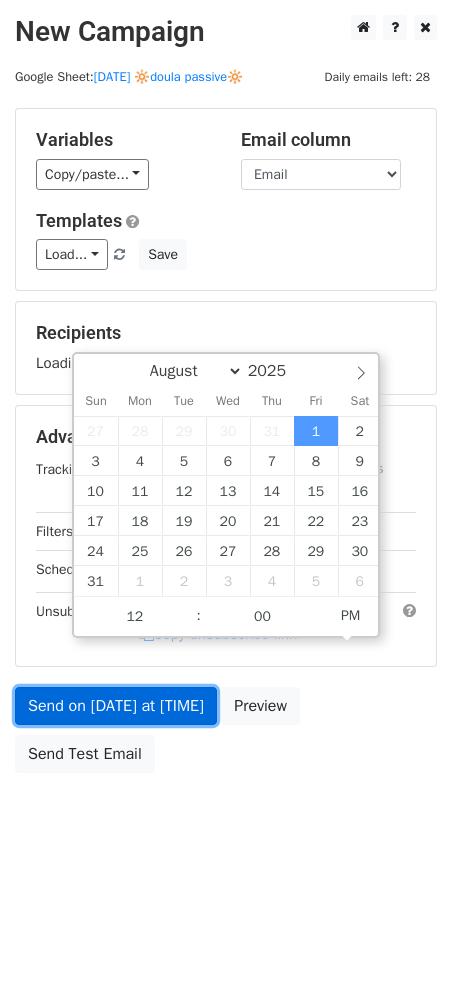 click on "Send on Aug 1 at 12:00pm" at bounding box center (116, 706) 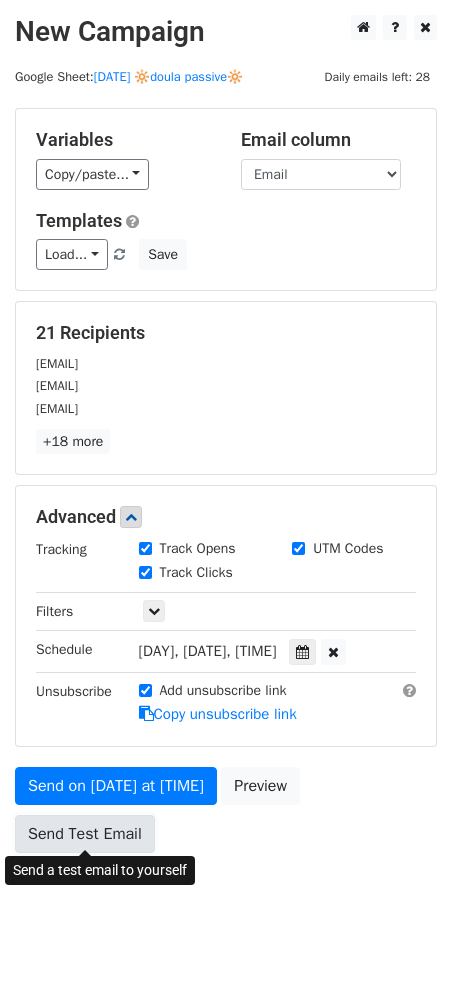 click on "Send Test Email" at bounding box center (85, 834) 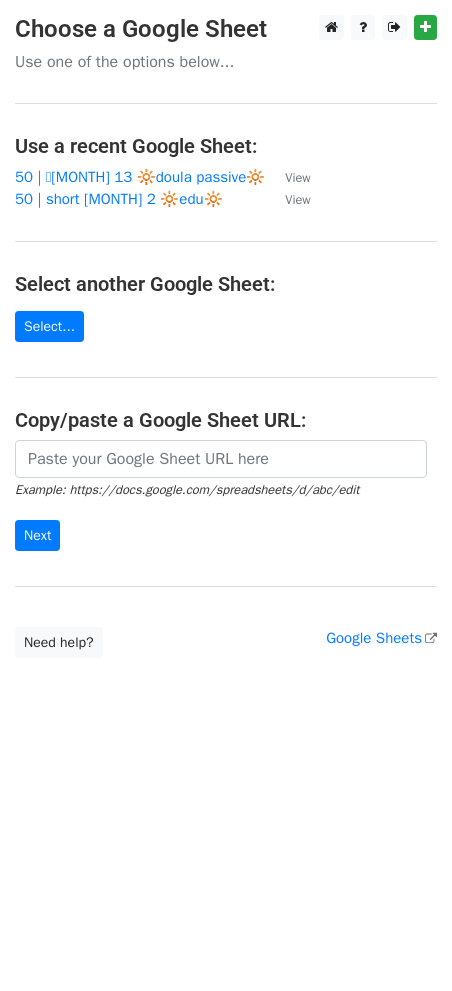 scroll, scrollTop: 0, scrollLeft: 0, axis: both 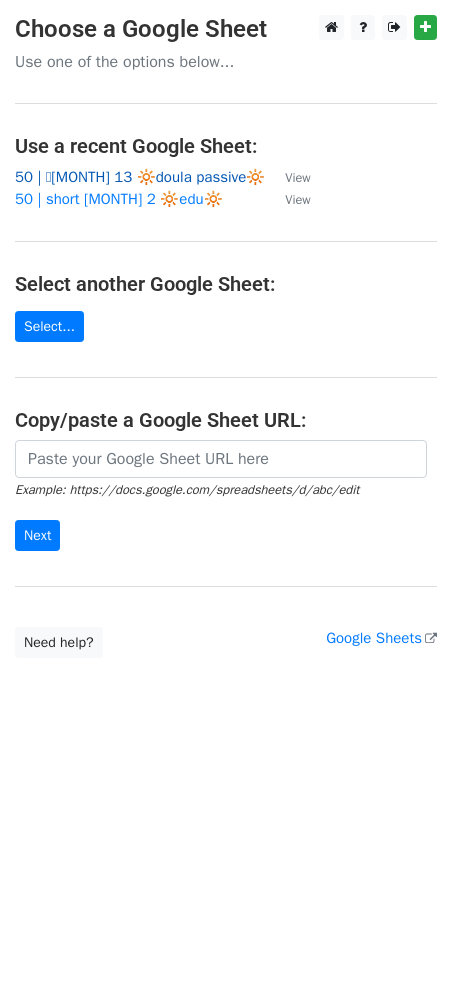 click on "50 | 🩵[MONTH] [DAY] 🔆doula passive🔆" at bounding box center [140, 177] 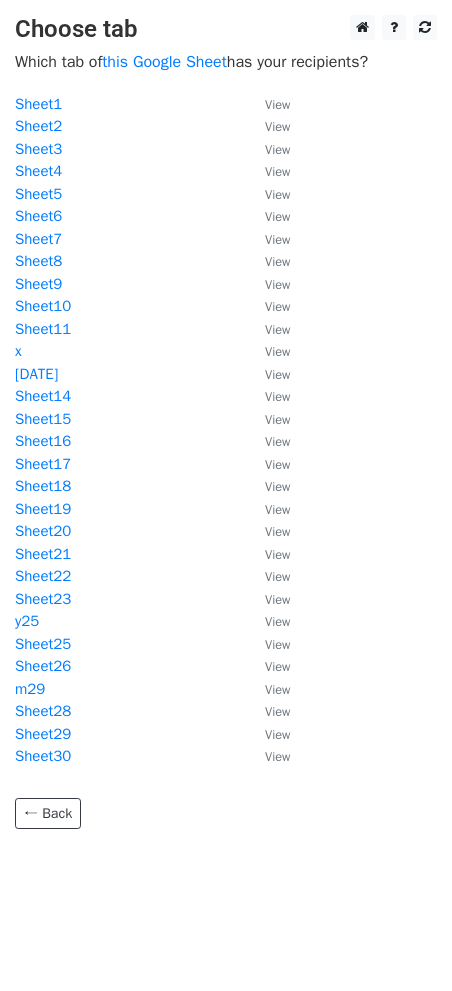 scroll, scrollTop: 0, scrollLeft: 0, axis: both 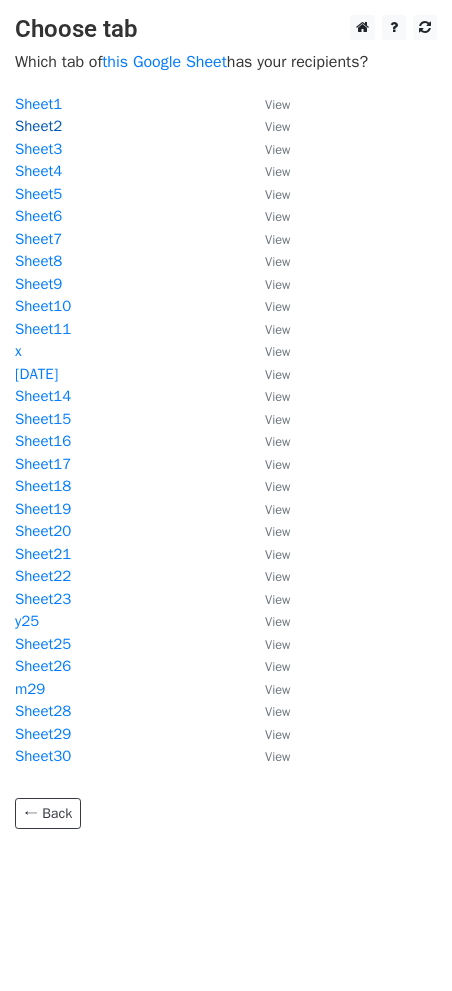 click on "Sheet2" at bounding box center (38, 126) 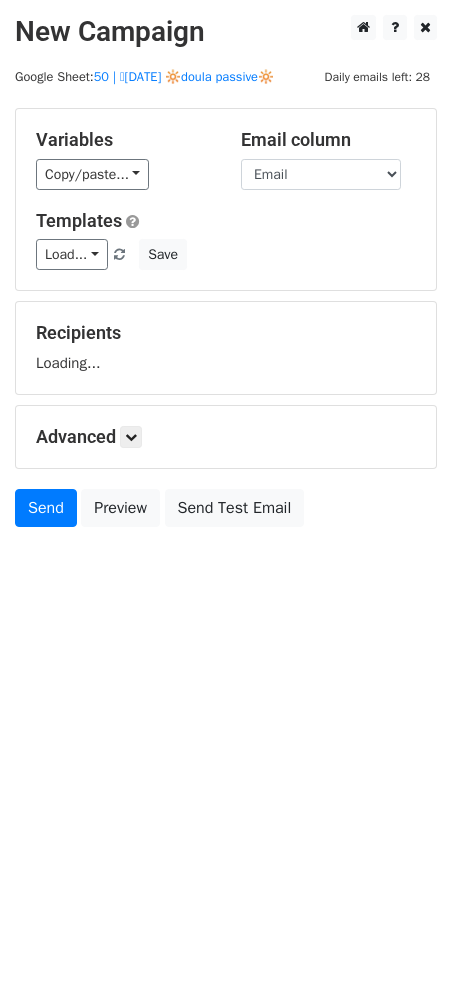 scroll, scrollTop: 0, scrollLeft: 0, axis: both 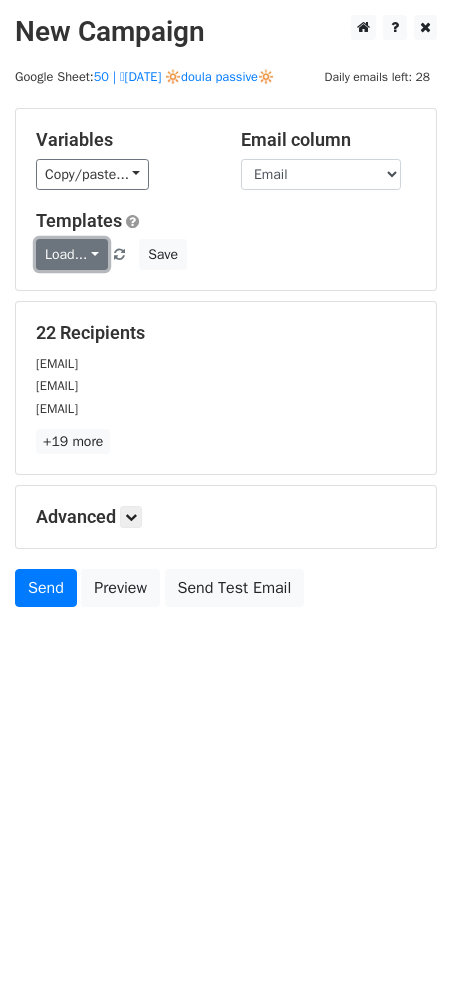 click on "Load..." at bounding box center [72, 254] 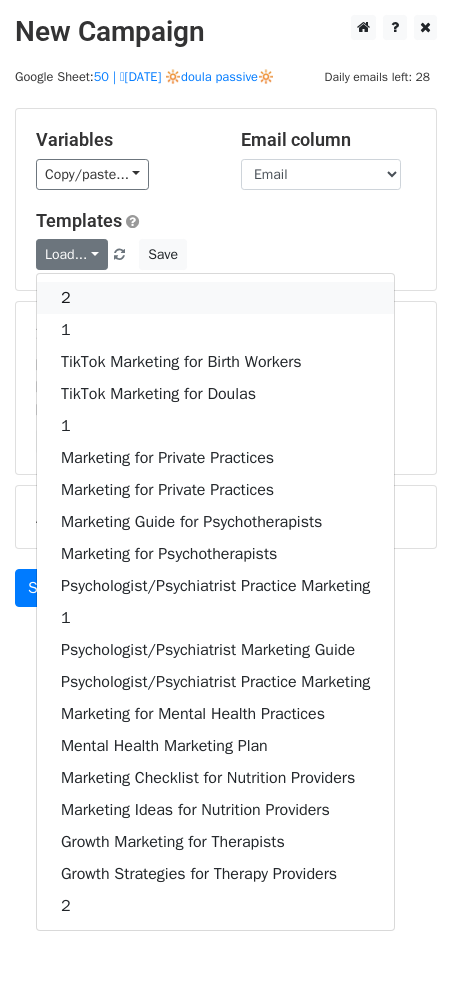 click on "2" at bounding box center [215, 298] 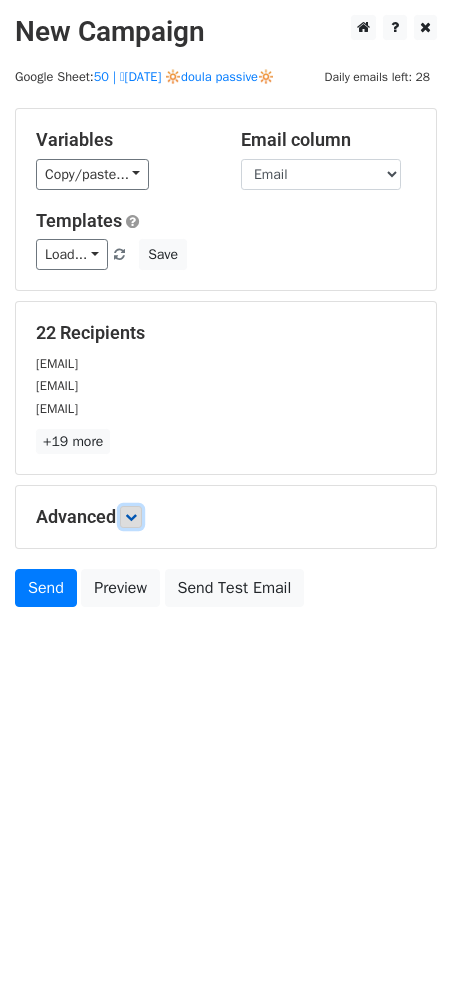 click at bounding box center (131, 517) 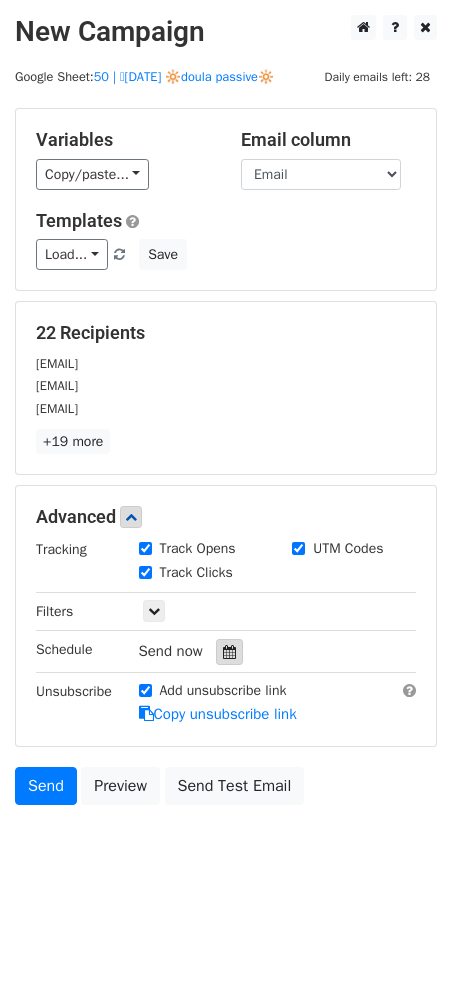 click at bounding box center [229, 652] 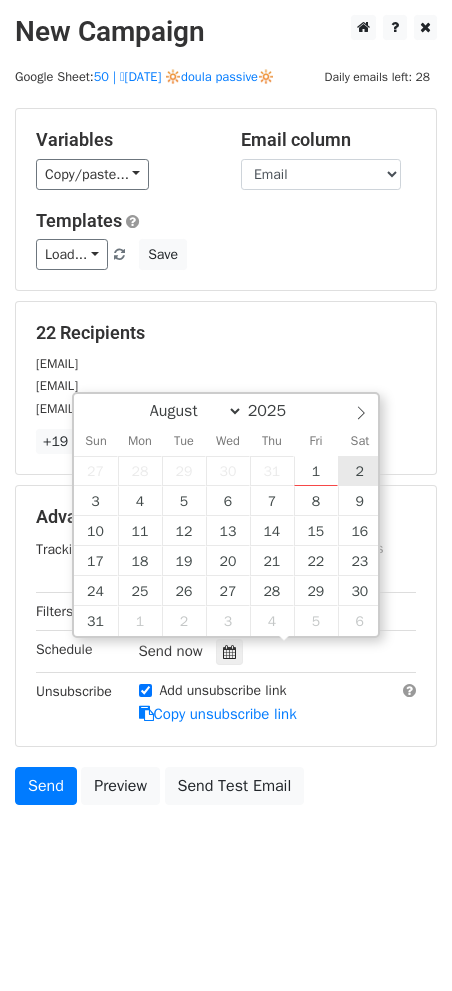 type on "2025-08-02 12:00" 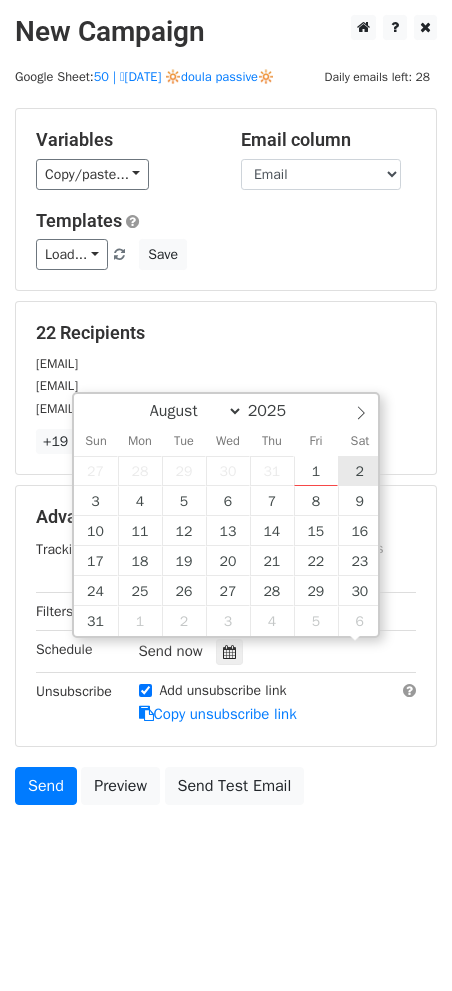 scroll, scrollTop: 0, scrollLeft: 0, axis: both 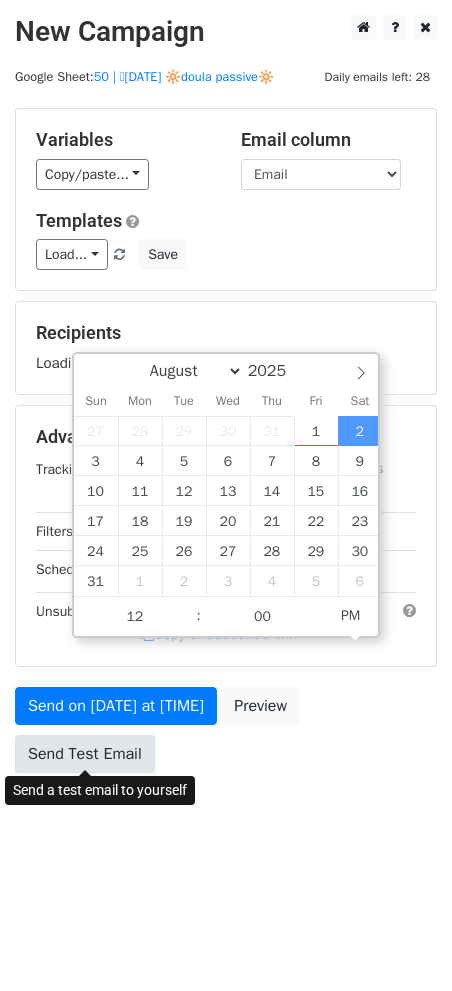 click on "Send Test Email" at bounding box center [85, 754] 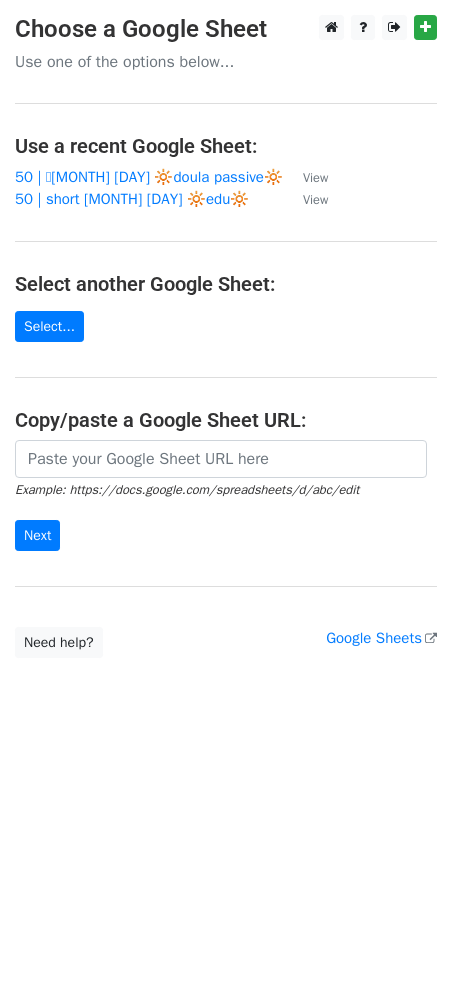 scroll, scrollTop: 0, scrollLeft: 0, axis: both 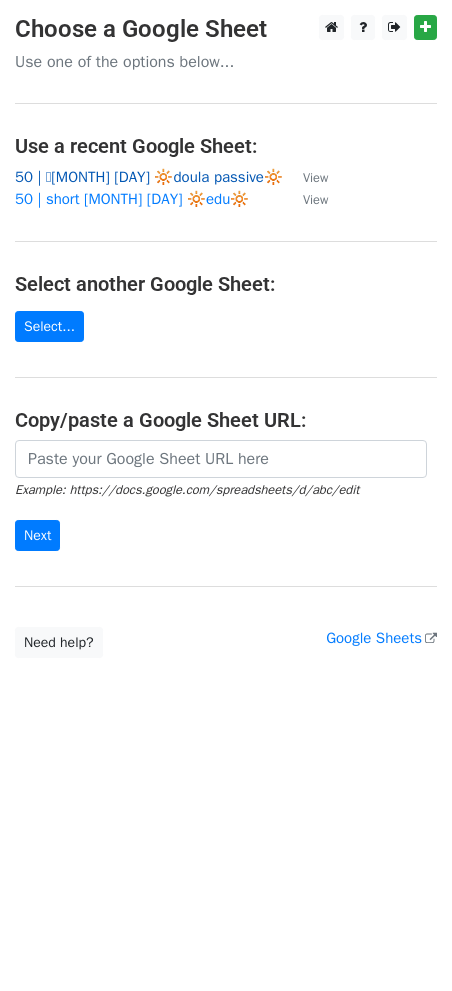 click on "50 | 🩵[MONTH] [DAY] 🔆doula passive🔆" at bounding box center [149, 177] 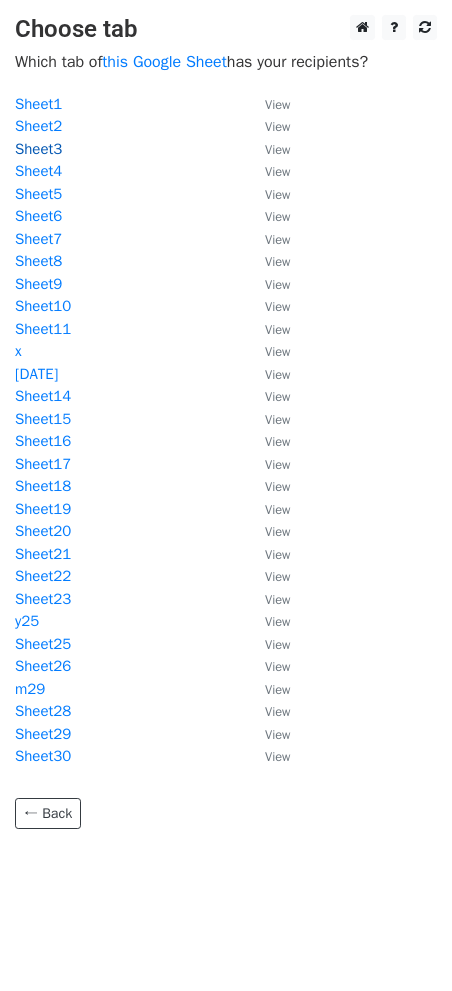 scroll, scrollTop: 0, scrollLeft: 0, axis: both 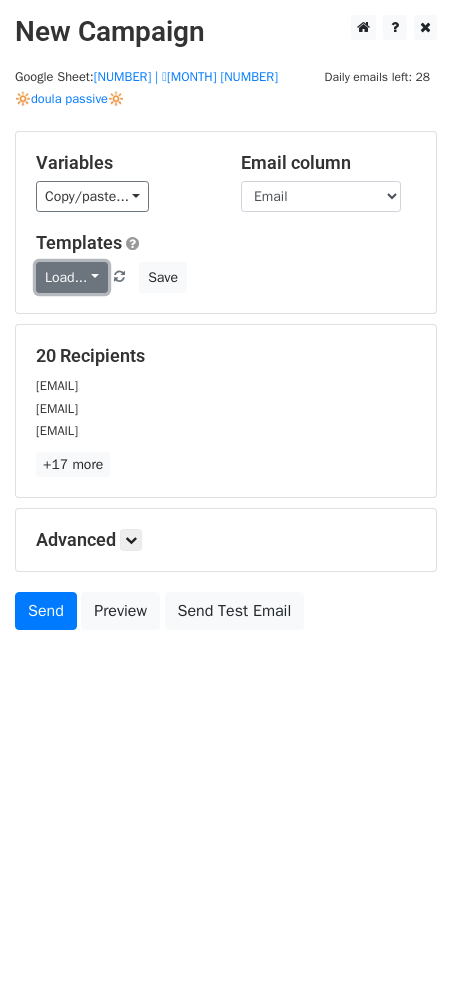 click on "Load..." at bounding box center [72, 277] 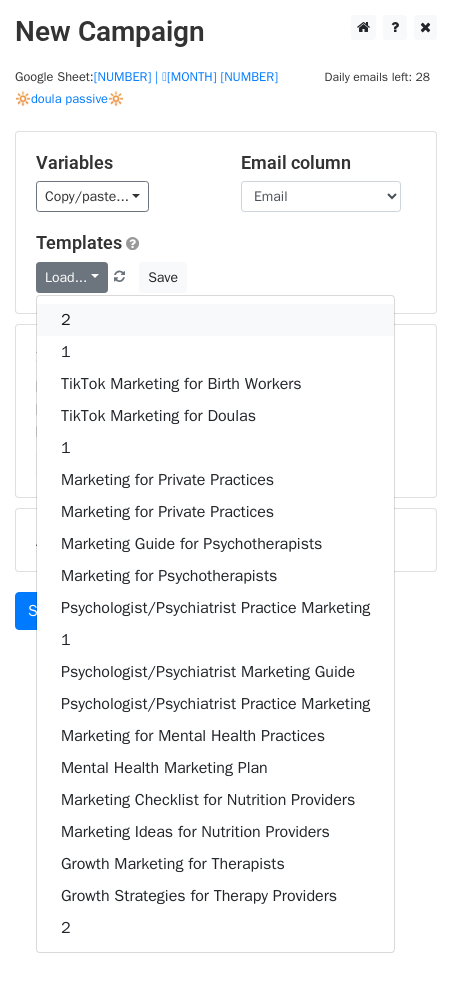 click on "2" at bounding box center (215, 320) 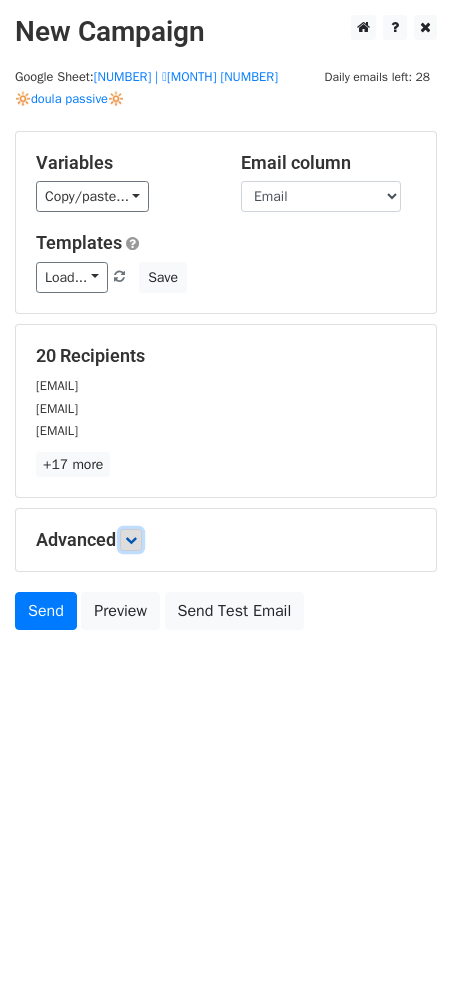 click at bounding box center (131, 540) 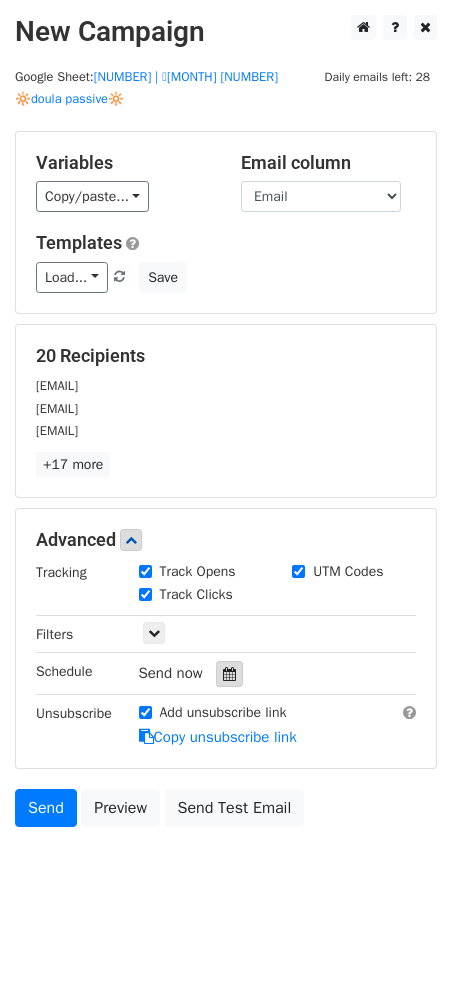 click at bounding box center [229, 674] 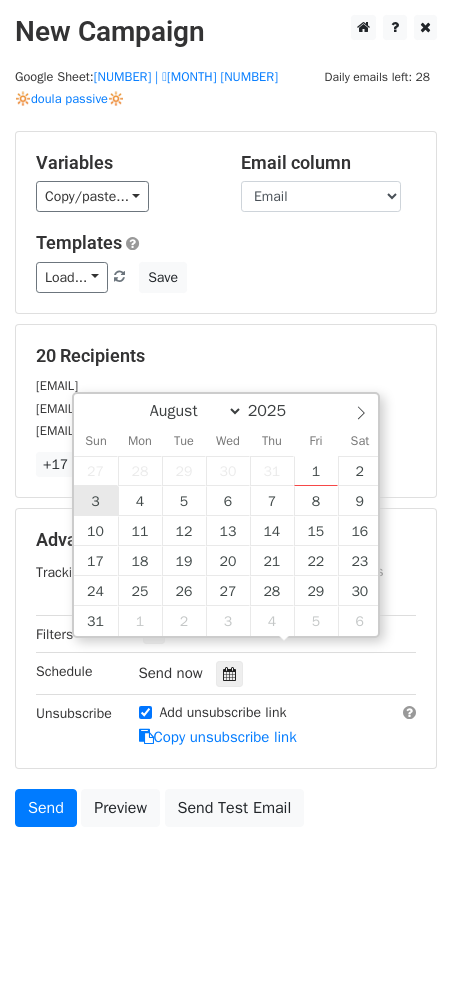 type on "2025-08-03 12:00" 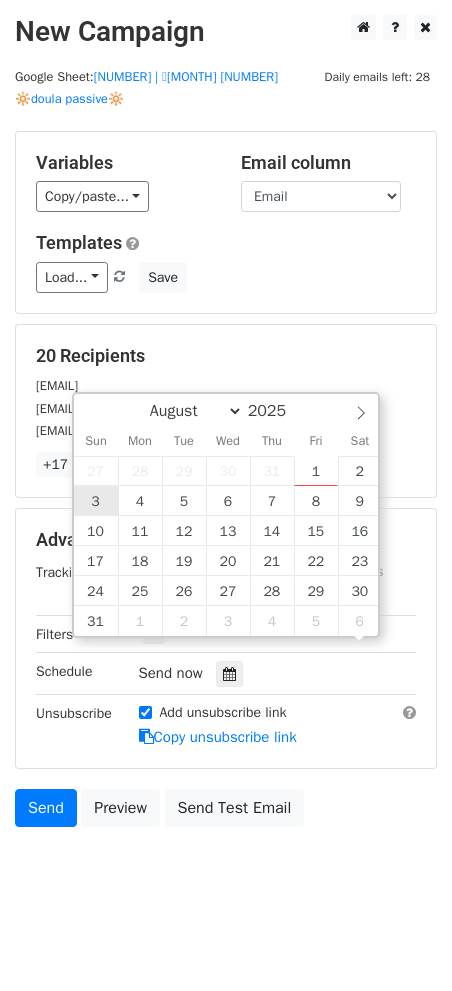 scroll, scrollTop: 0, scrollLeft: 0, axis: both 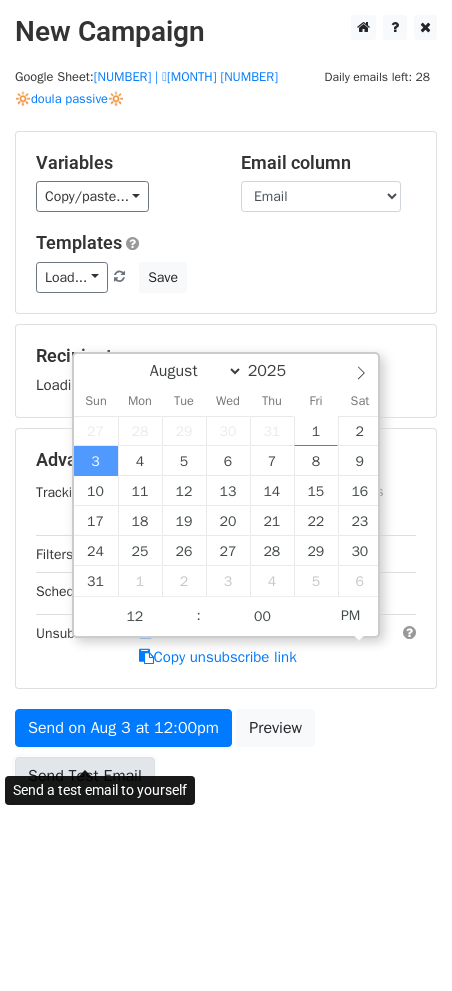 click on "Send Test Email" at bounding box center [85, 776] 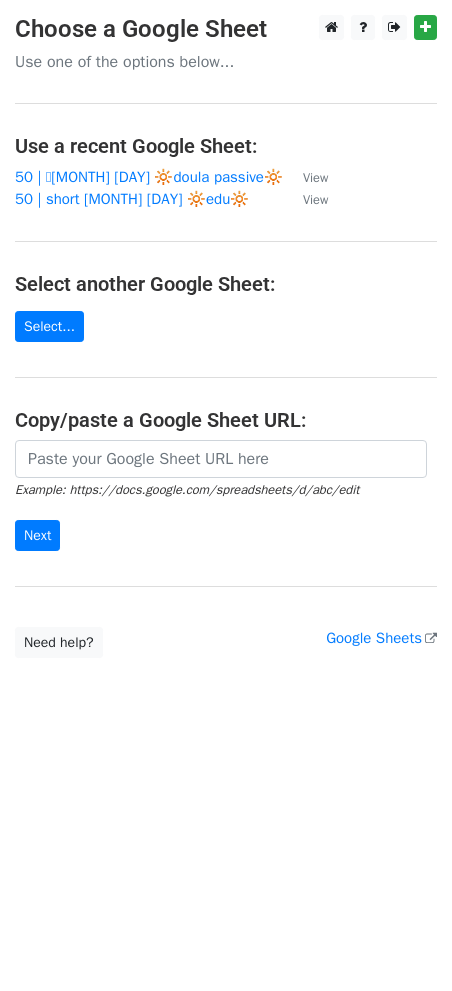 scroll, scrollTop: 0, scrollLeft: 0, axis: both 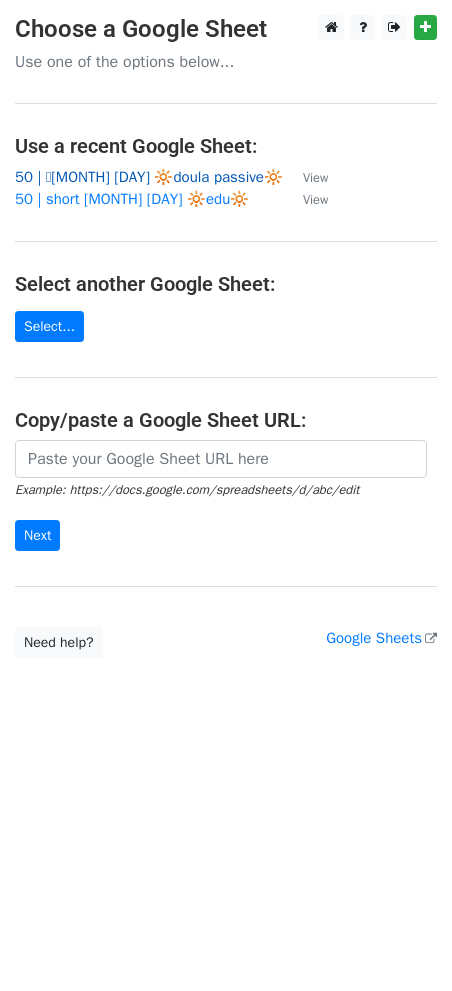 click on "50 | 🩵JULY 13 🔆doula passive🔆" at bounding box center (149, 177) 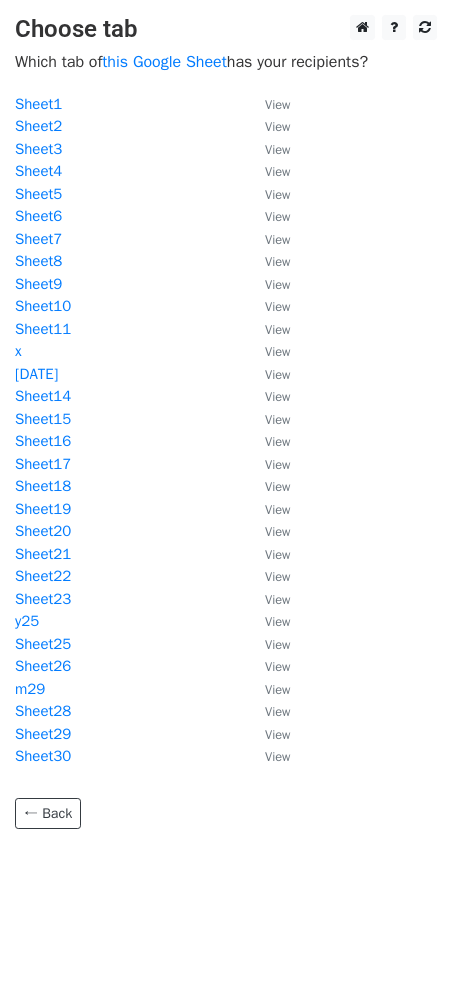 scroll, scrollTop: 0, scrollLeft: 0, axis: both 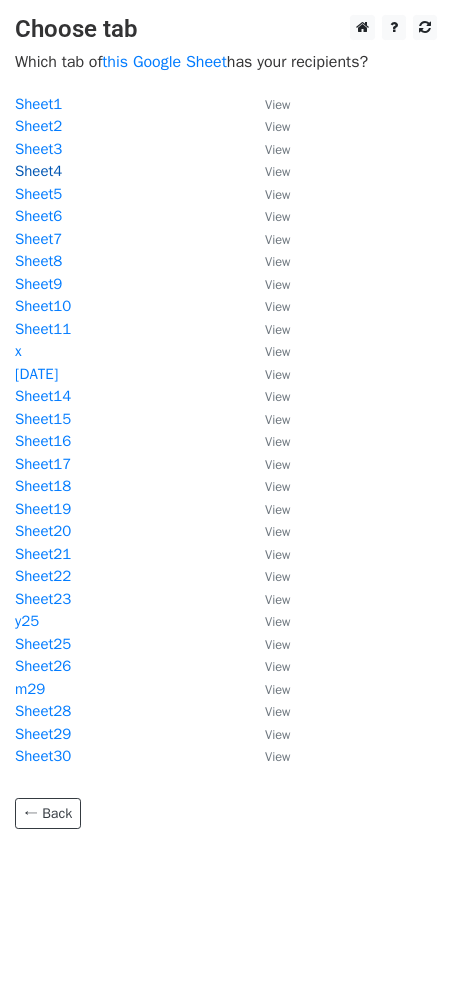 click on "Sheet4" at bounding box center (38, 171) 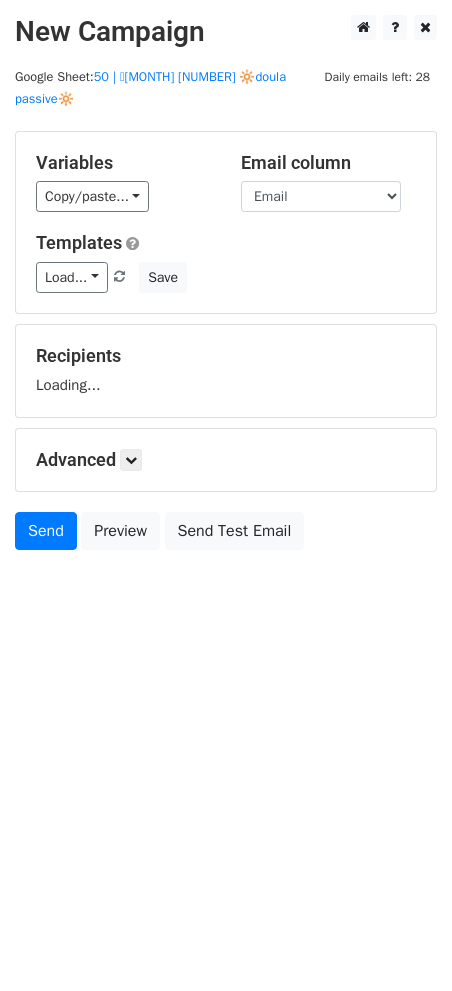 scroll, scrollTop: 0, scrollLeft: 0, axis: both 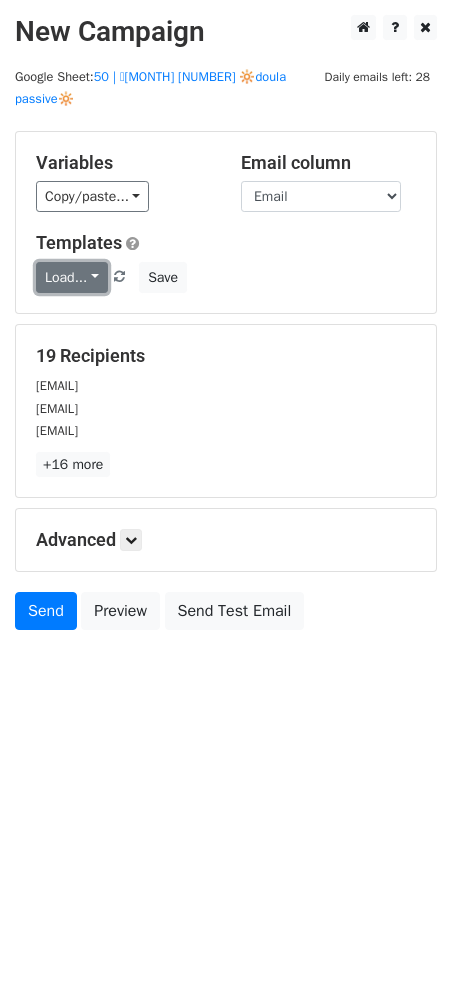 click on "Load..." at bounding box center (72, 277) 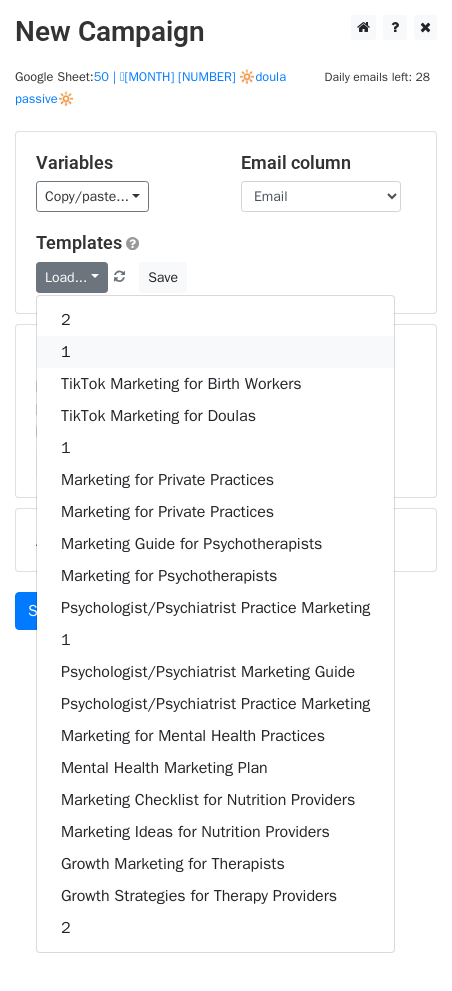 click on "1" at bounding box center [215, 352] 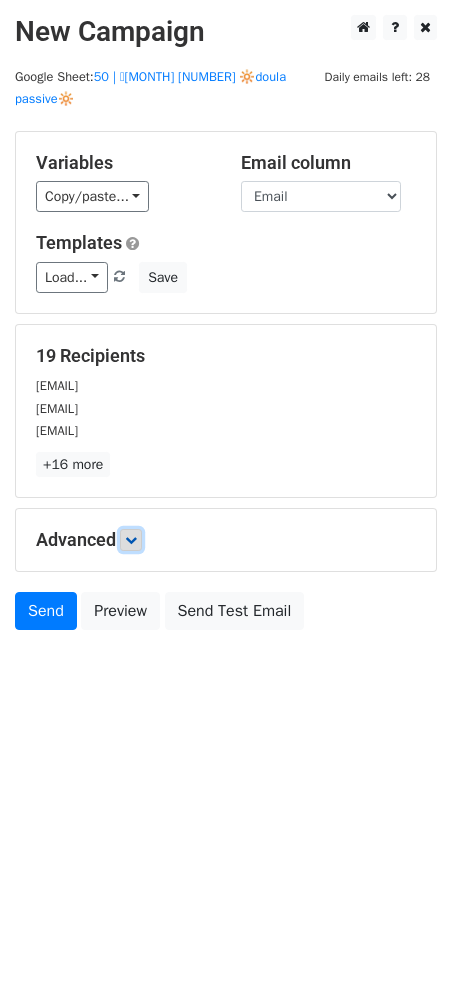 click at bounding box center (131, 540) 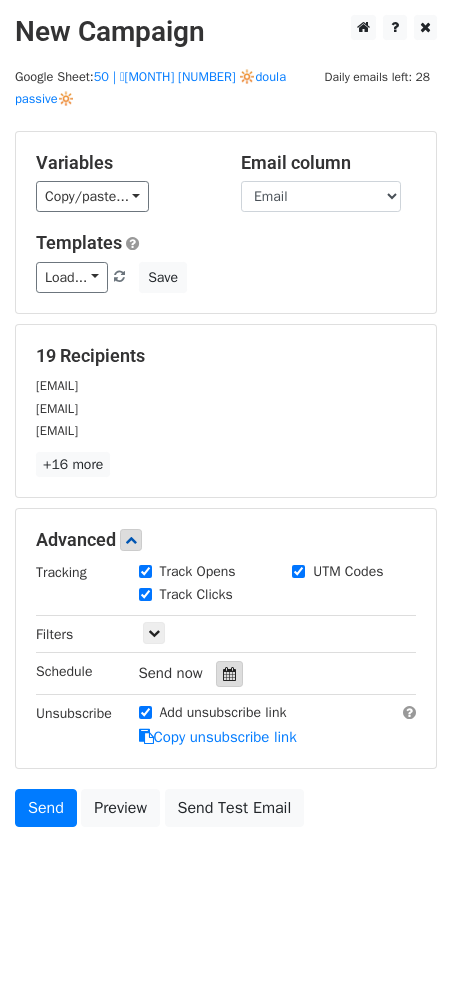 click at bounding box center (229, 674) 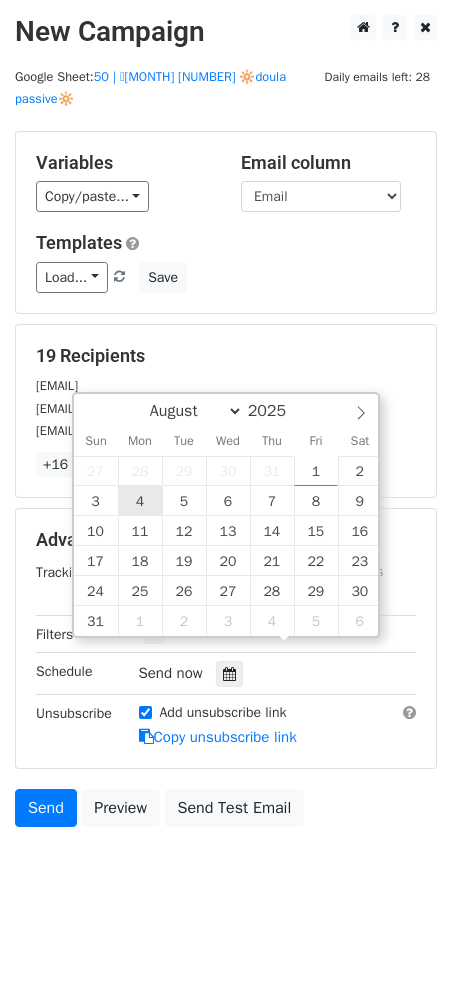 type on "2025-08-04 12:00" 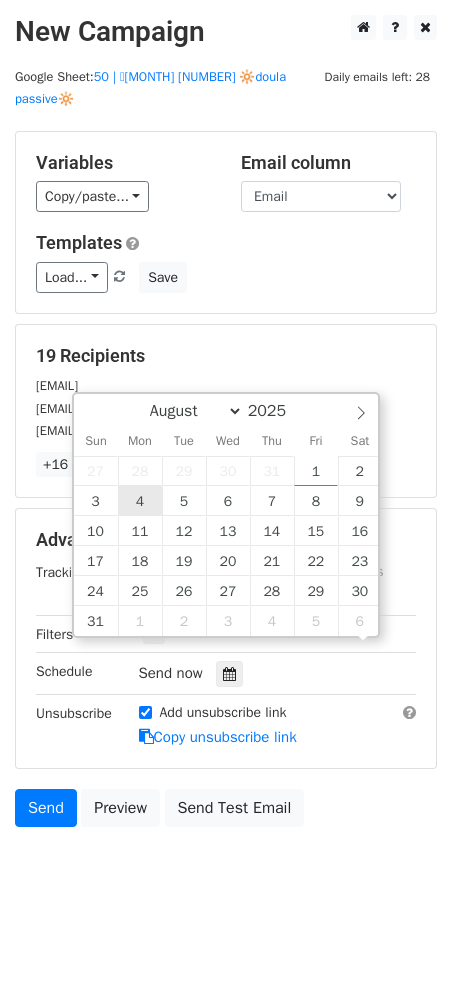 scroll, scrollTop: 0, scrollLeft: 0, axis: both 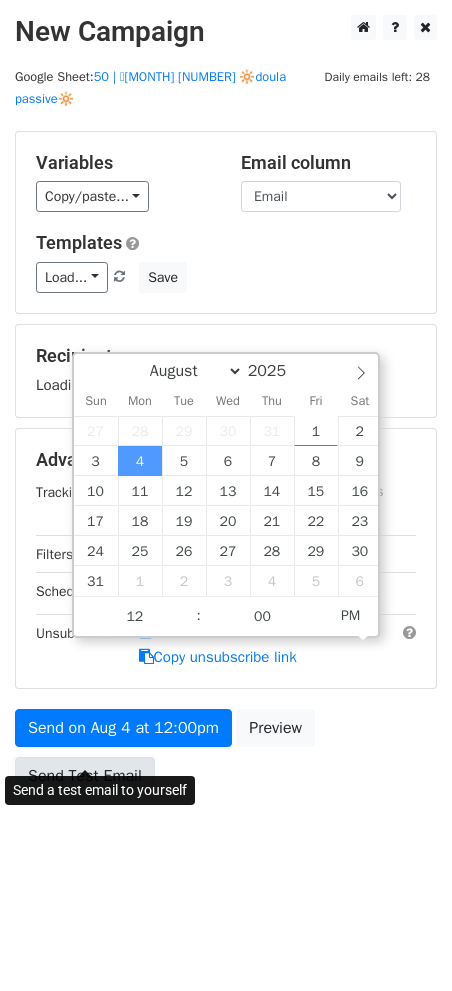 click on "Send Test Email" at bounding box center [85, 776] 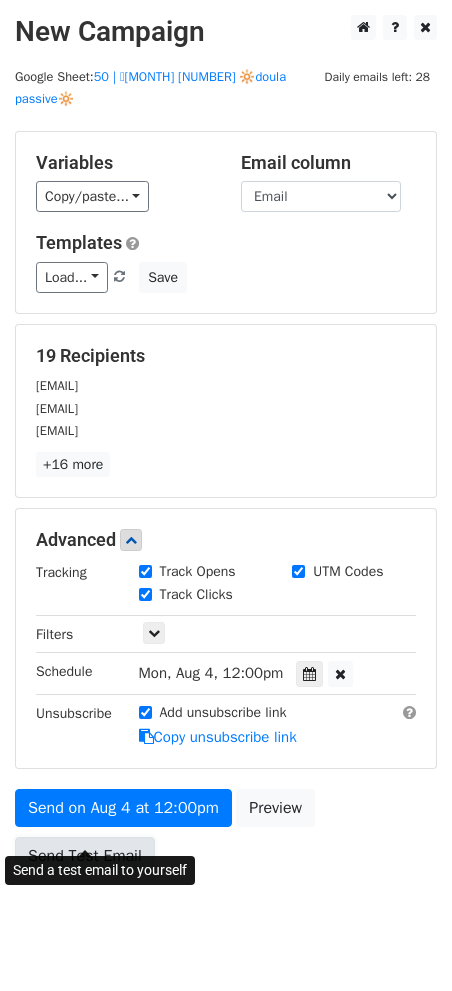 click on "Send Test Email" at bounding box center [85, 856] 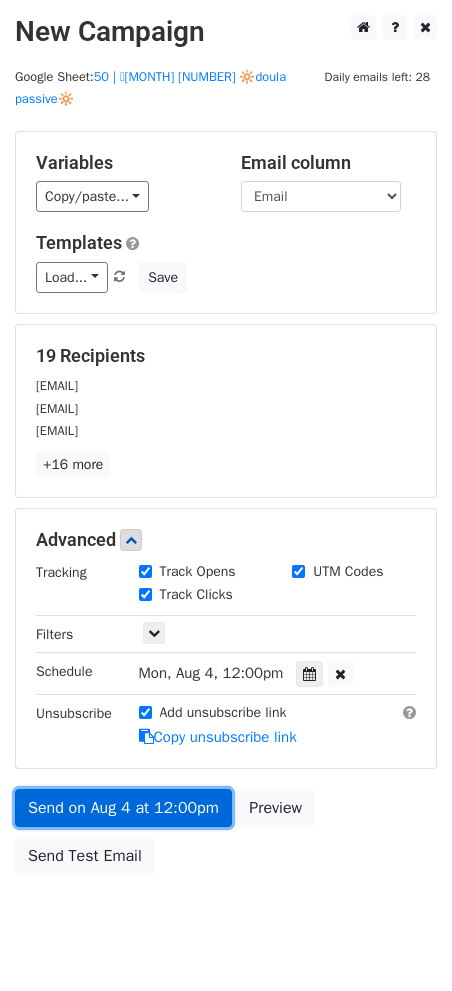 click on "Send on Aug 4 at 12:00pm" at bounding box center (123, 808) 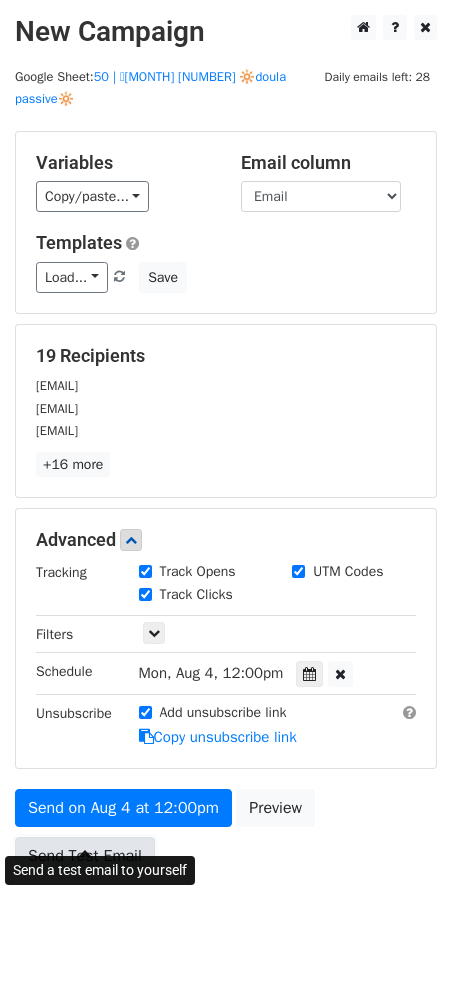 click on "Send Test Email" at bounding box center (85, 856) 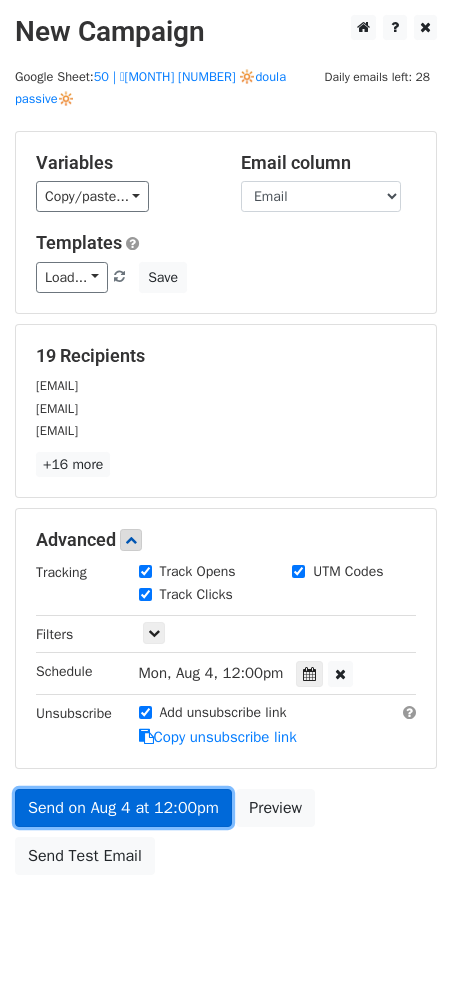 click on "Send on Aug 4 at 12:00pm" at bounding box center (123, 808) 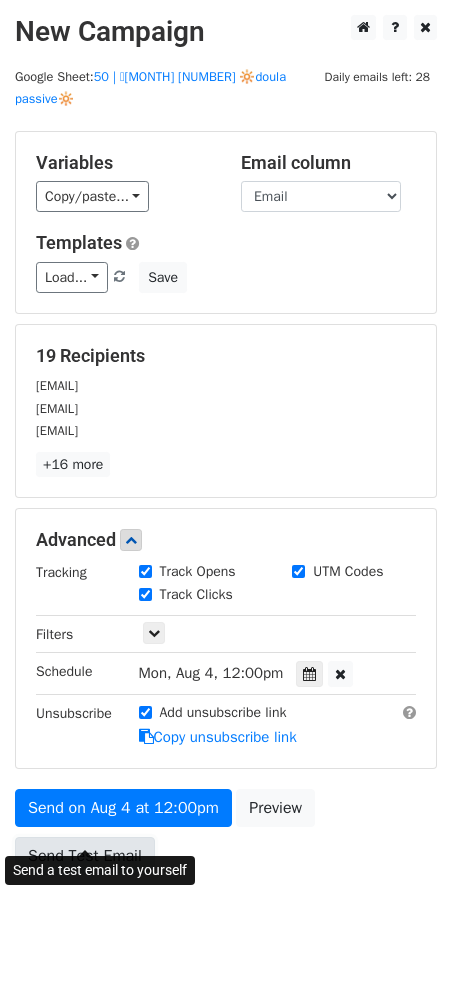 click on "Send Test Email" at bounding box center (85, 856) 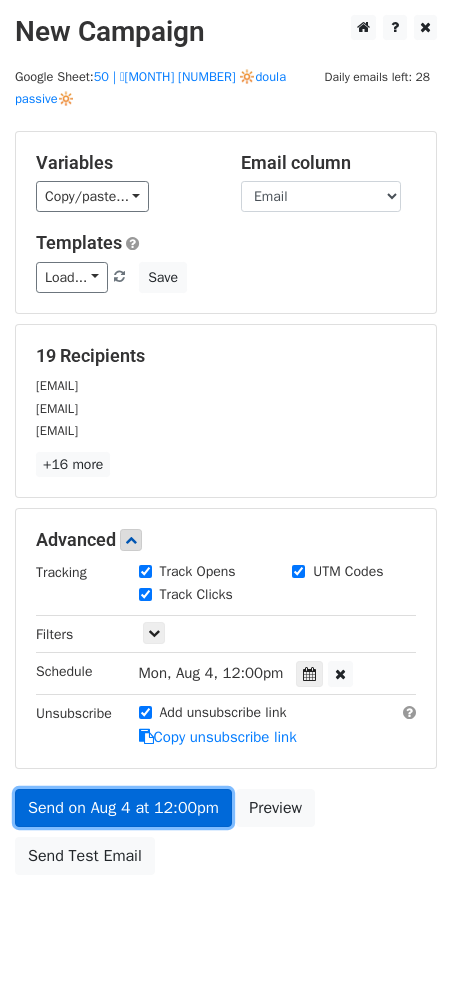 click on "Send on Aug 4 at 12:00pm" at bounding box center (123, 808) 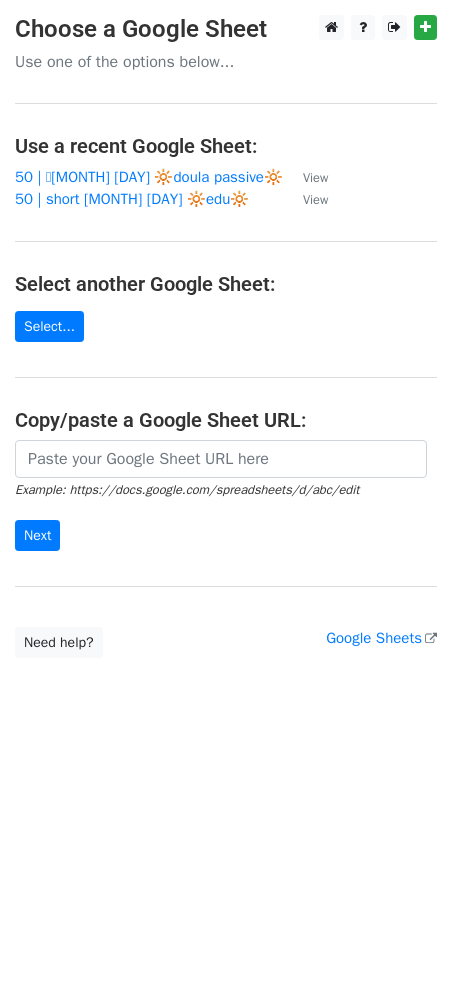 scroll, scrollTop: 0, scrollLeft: 0, axis: both 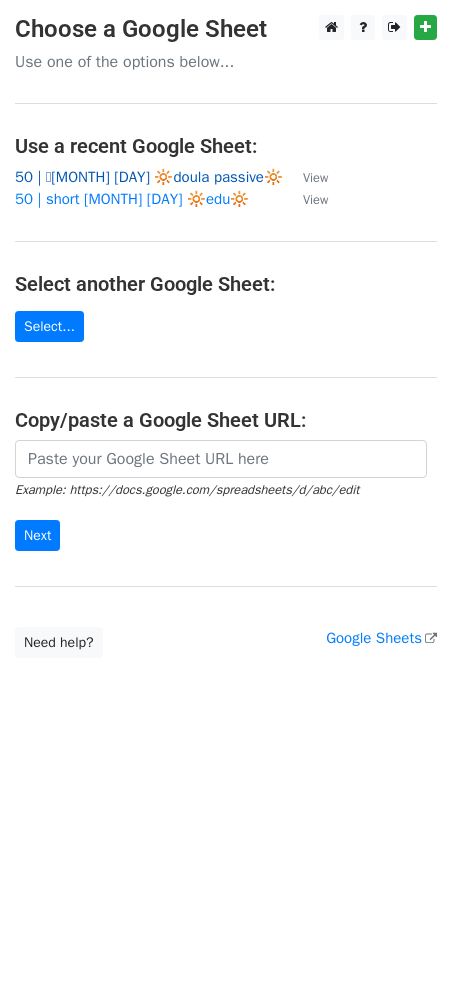 click on "50 | 🩵[MONTH] [DAY] 🔆doula passive🔆" at bounding box center [149, 177] 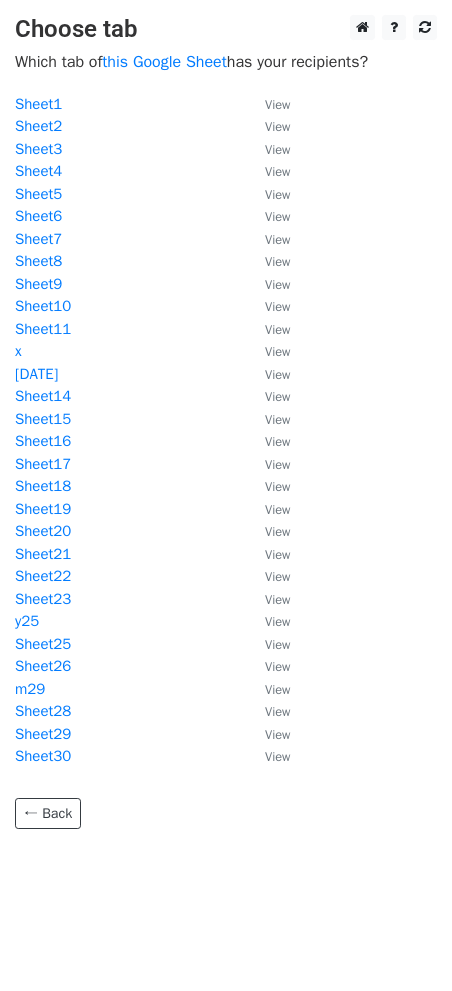 scroll, scrollTop: 0, scrollLeft: 0, axis: both 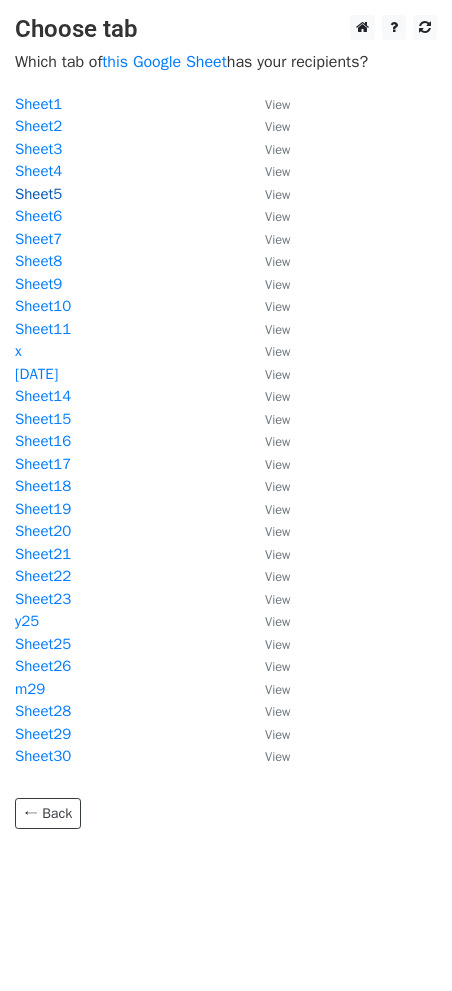 click on "Sheet5" at bounding box center [38, 194] 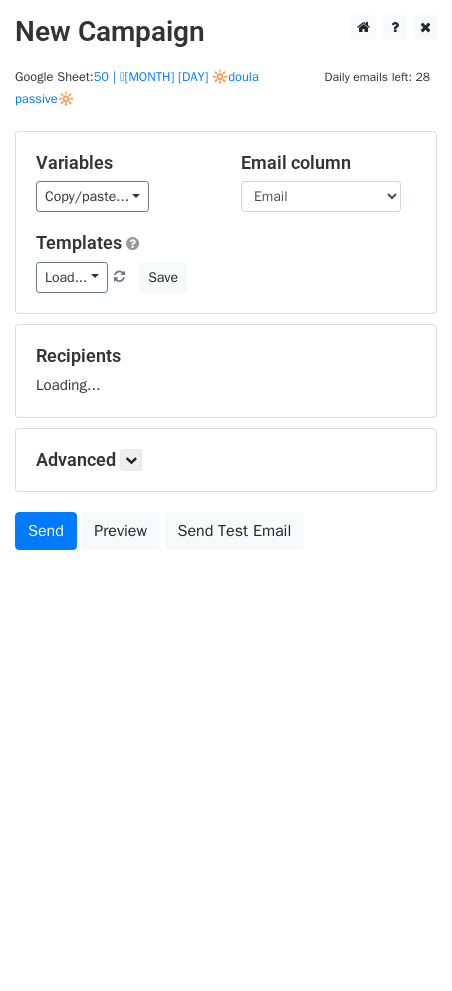 scroll, scrollTop: 0, scrollLeft: 0, axis: both 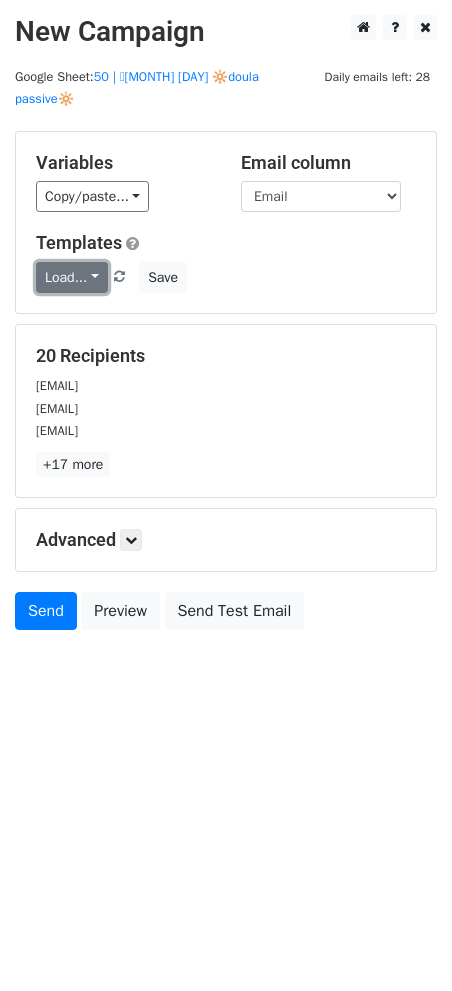 click on "Load..." at bounding box center (72, 277) 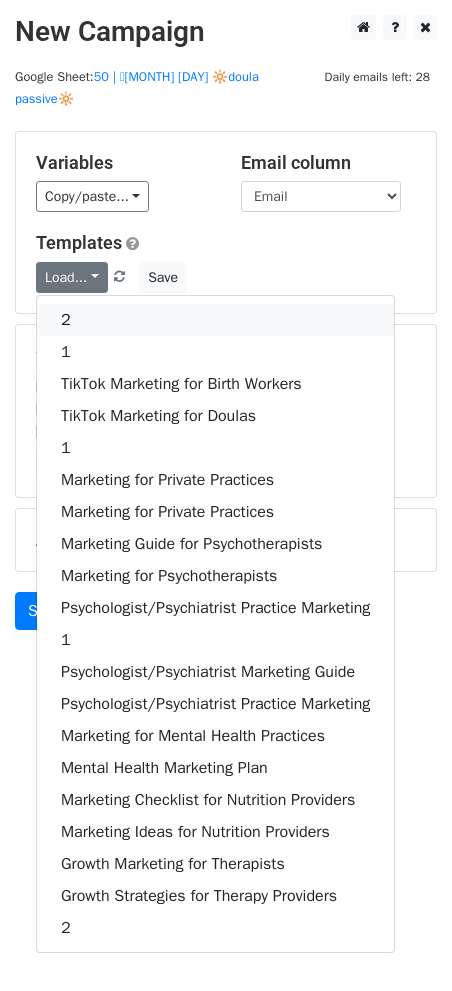 click on "2" at bounding box center [215, 320] 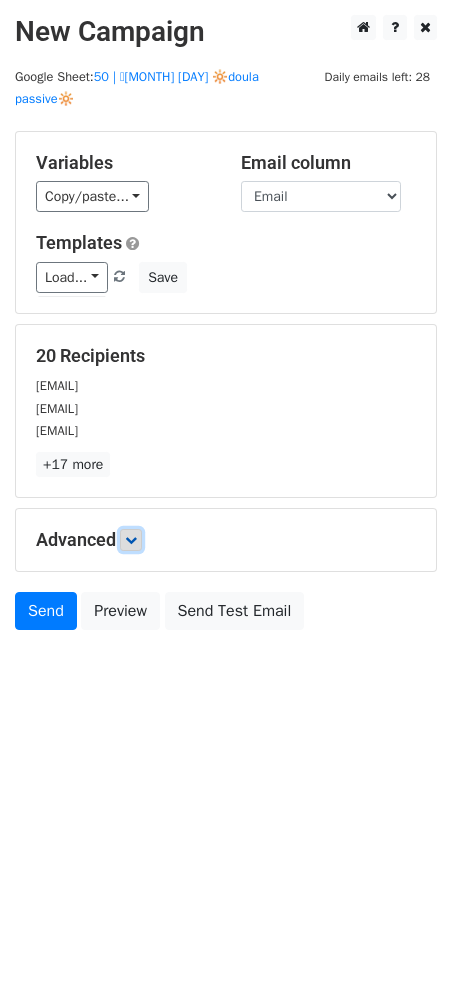 click at bounding box center [131, 540] 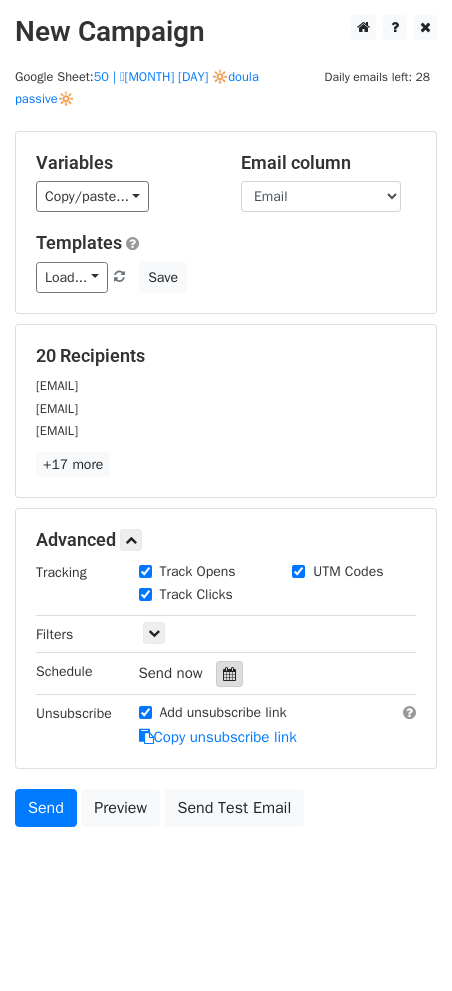 drag, startPoint x: 228, startPoint y: 668, endPoint x: 228, endPoint y: 654, distance: 14 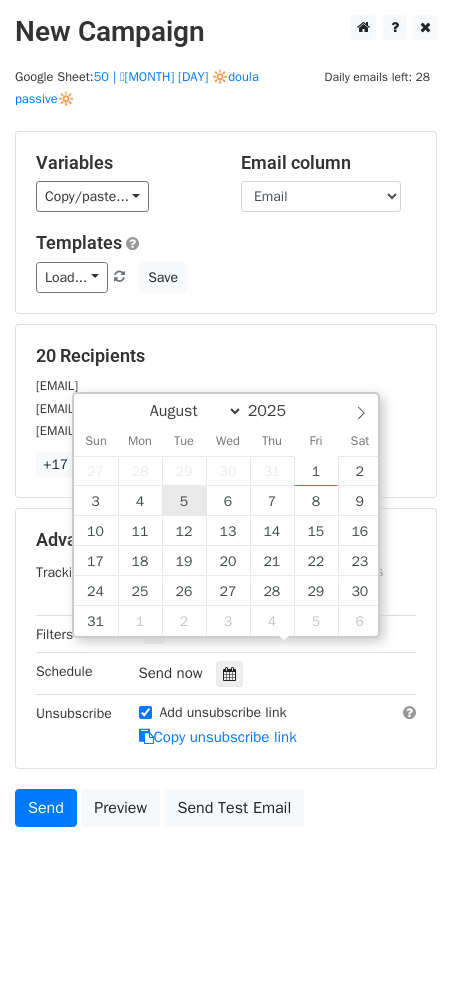 type on "2025-08-05 12:00" 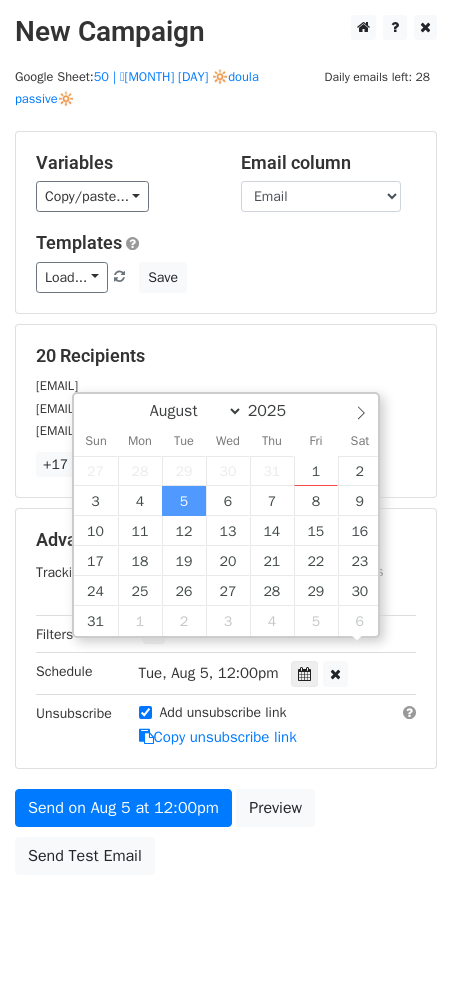 scroll, scrollTop: 0, scrollLeft: 0, axis: both 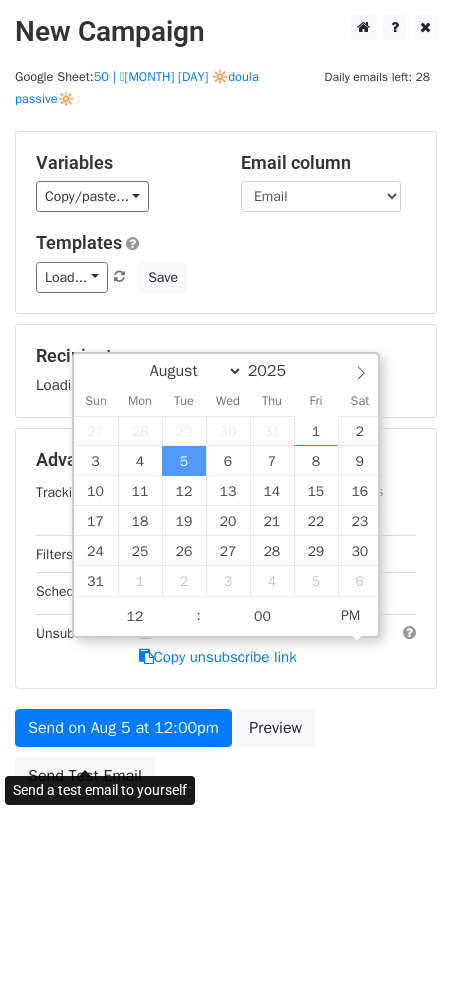 click on "Send on [DATE] at [TIME]
Preview
Send Test Email" at bounding box center [226, 757] 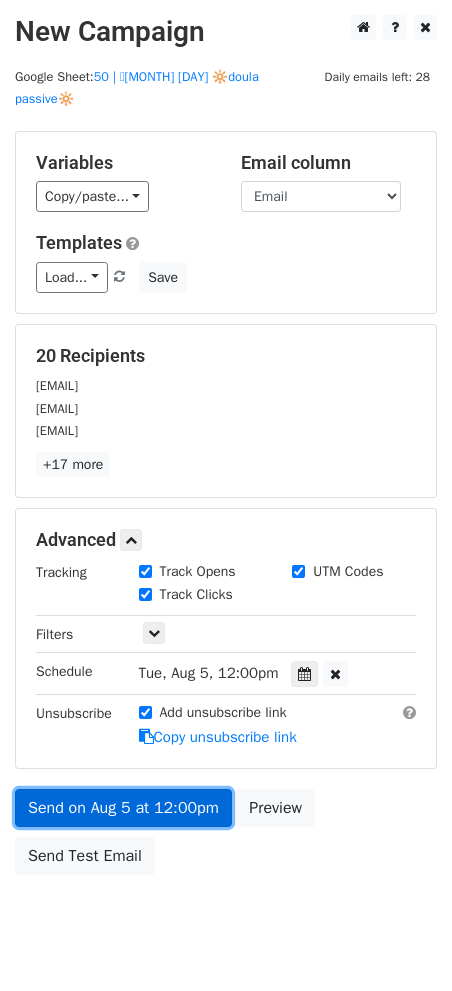 click on "Send on Aug 5 at 12:00pm" at bounding box center [123, 808] 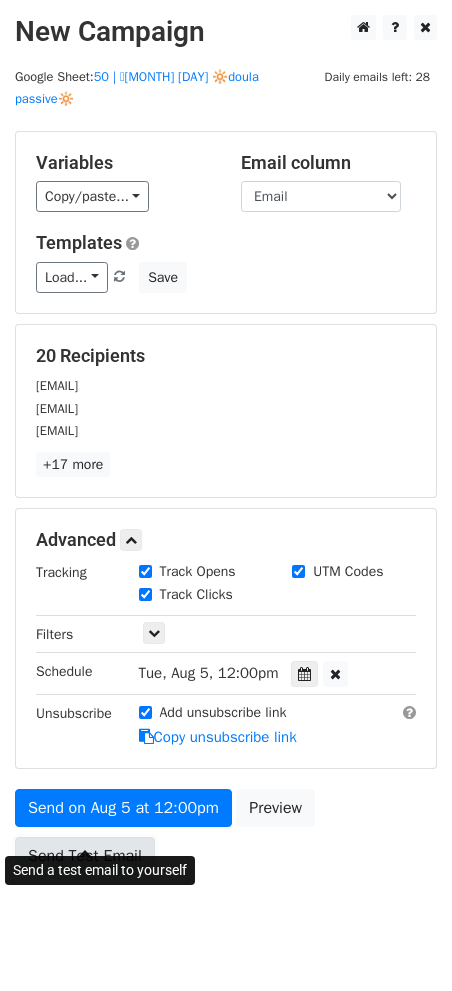 click on "Send Test Email" at bounding box center [85, 856] 